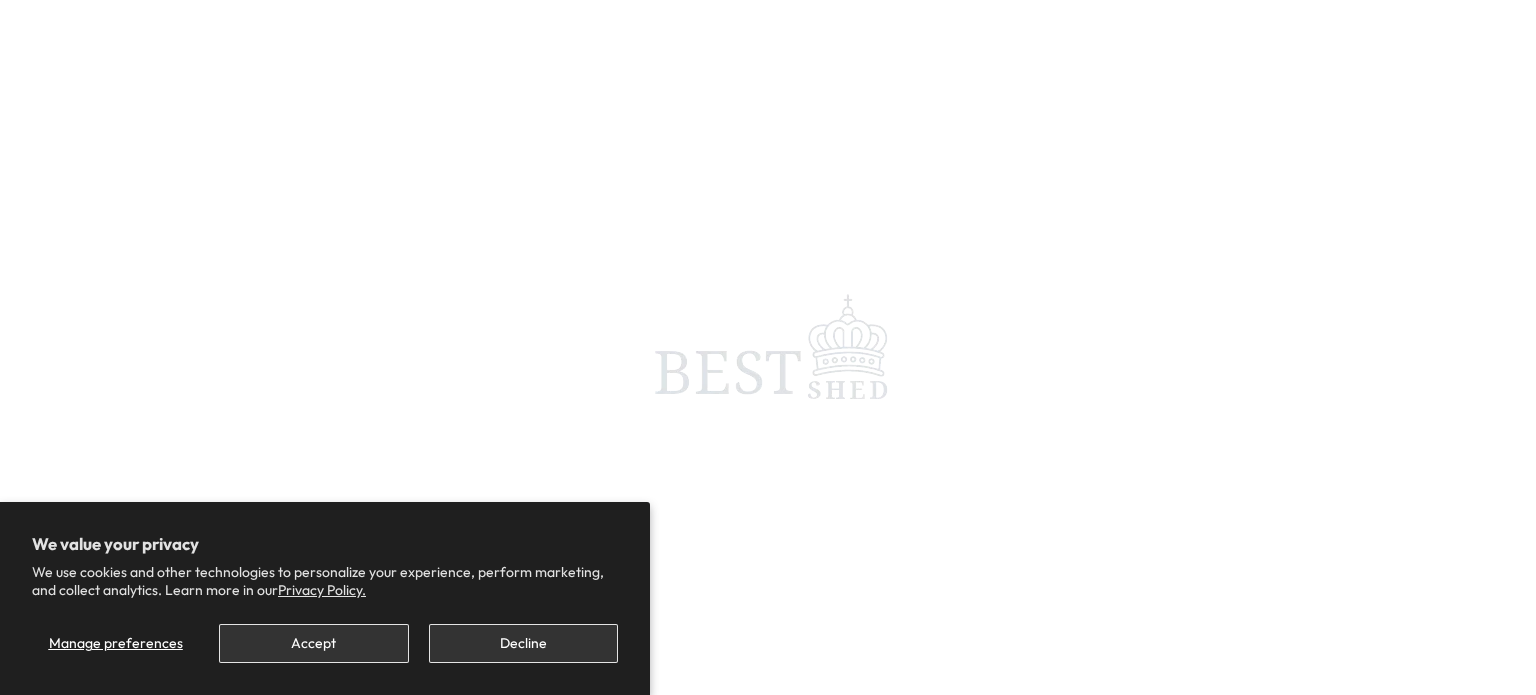 scroll, scrollTop: 0, scrollLeft: 0, axis: both 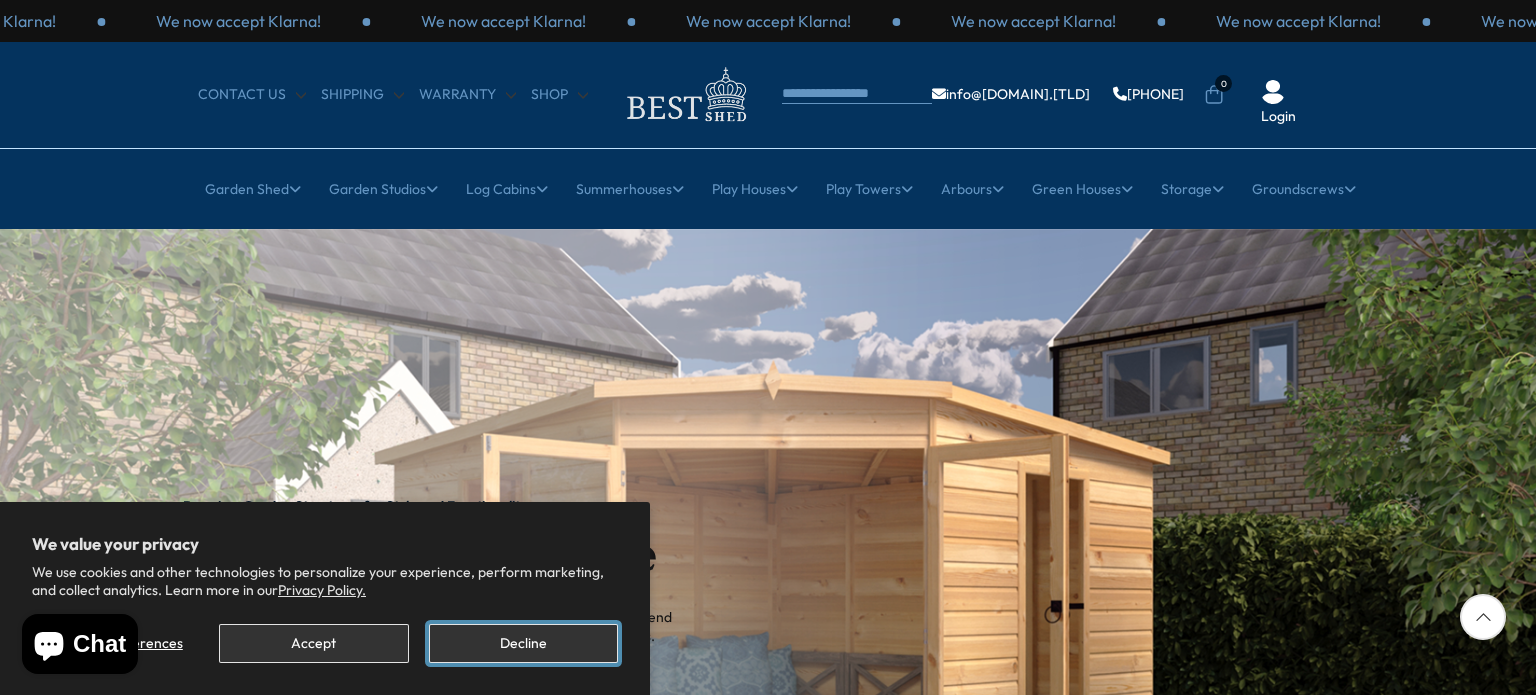 click on "Decline" at bounding box center (523, 643) 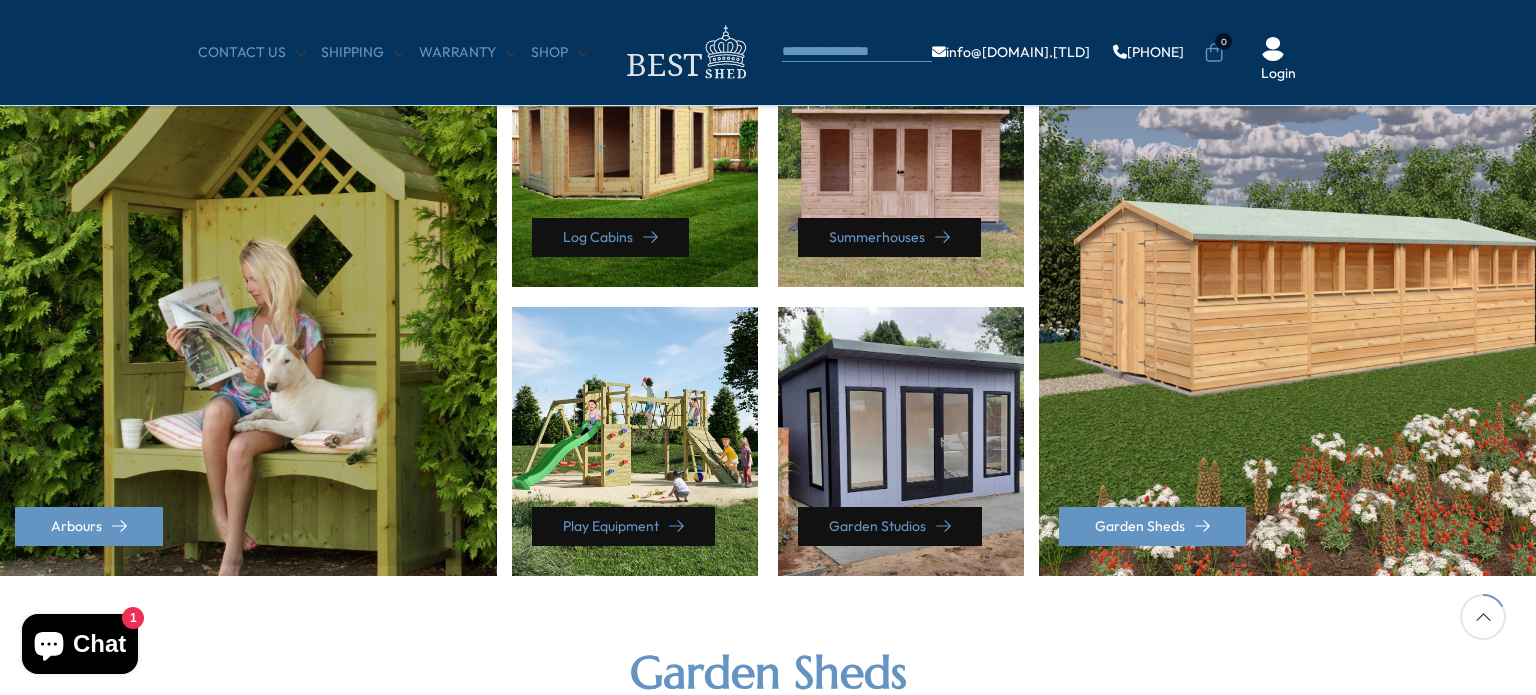 scroll, scrollTop: 900, scrollLeft: 0, axis: vertical 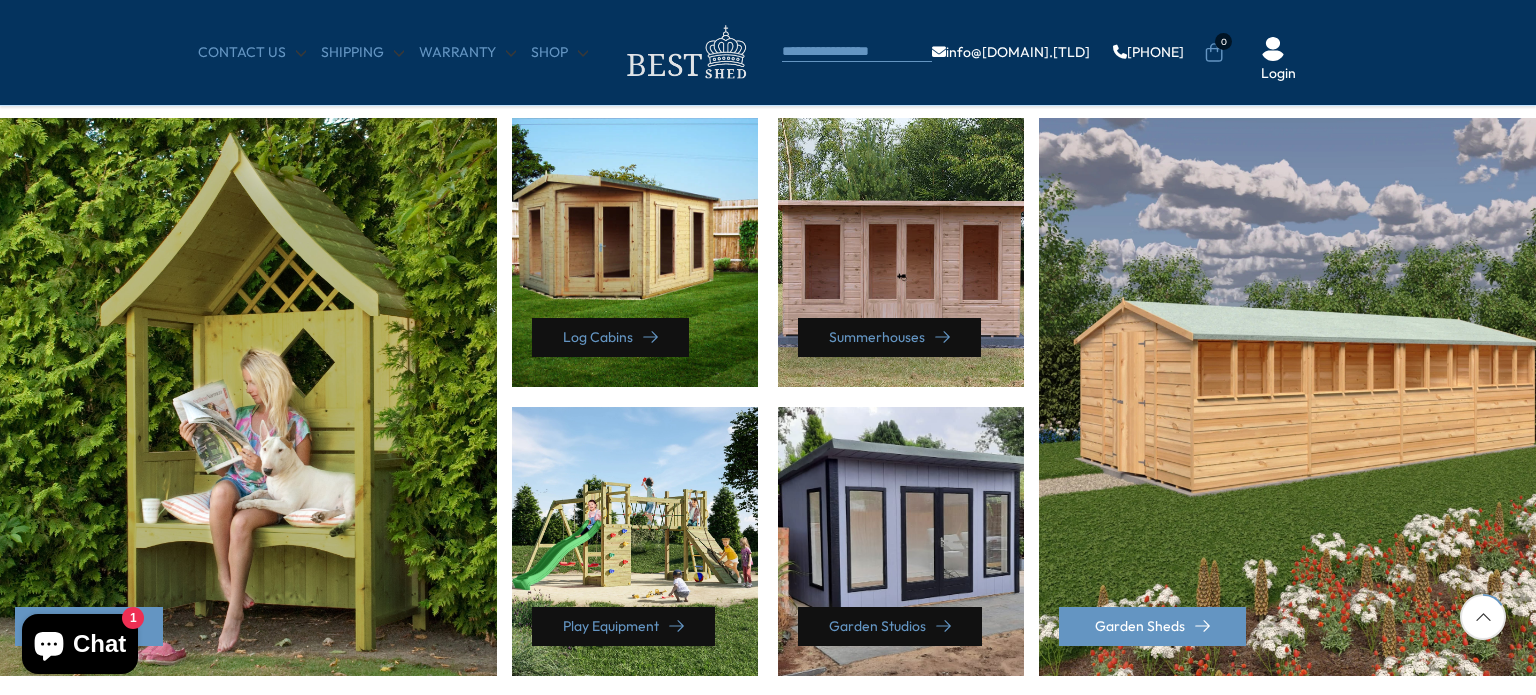 click on "Summerhouses" at bounding box center (901, 252) 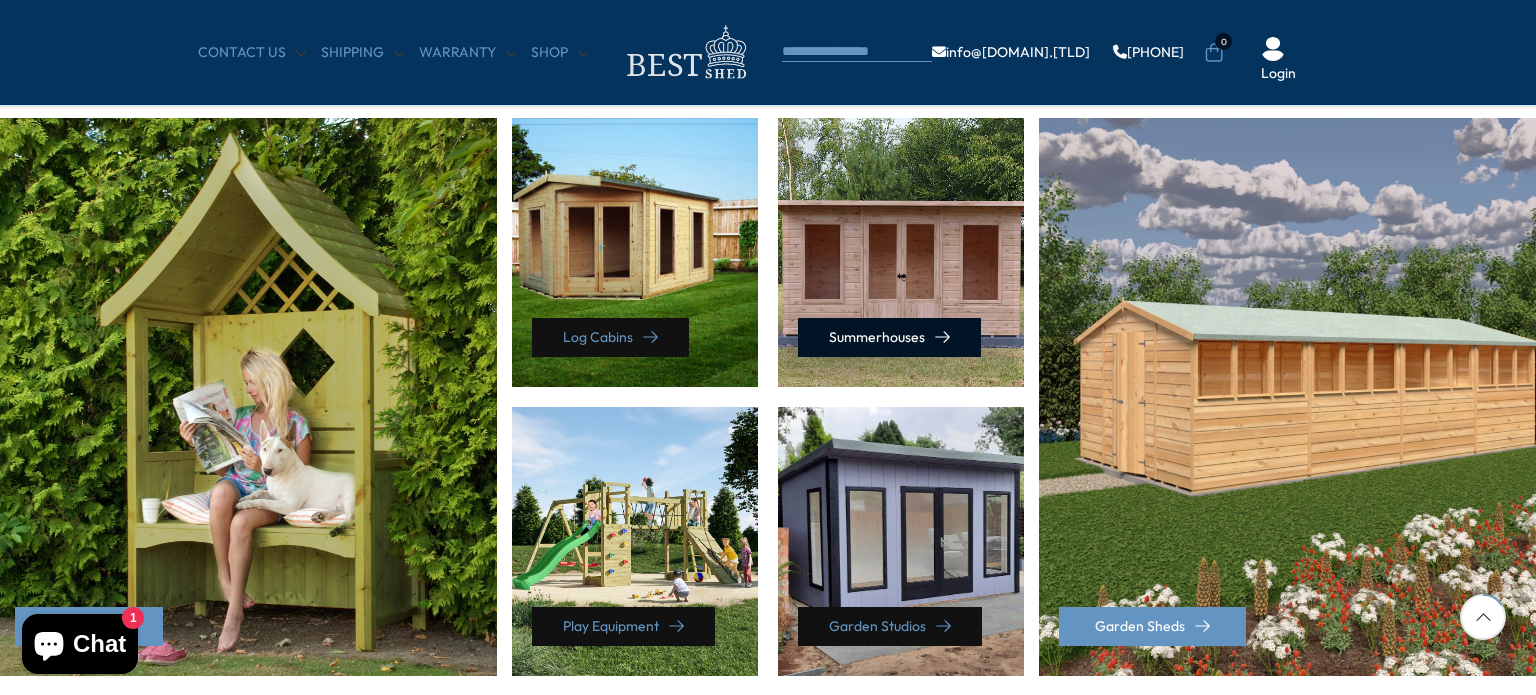 click on "Summerhouses" at bounding box center (889, 337) 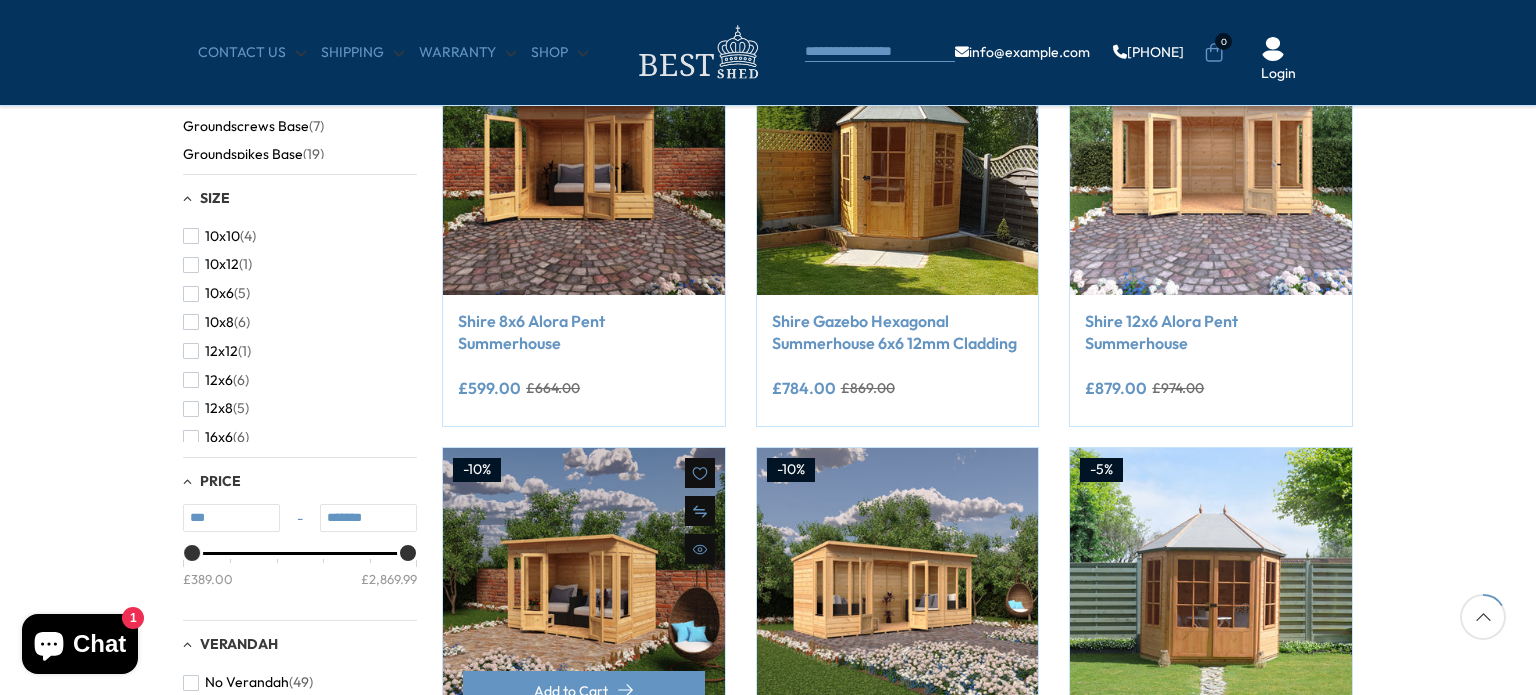 scroll, scrollTop: 492, scrollLeft: 0, axis: vertical 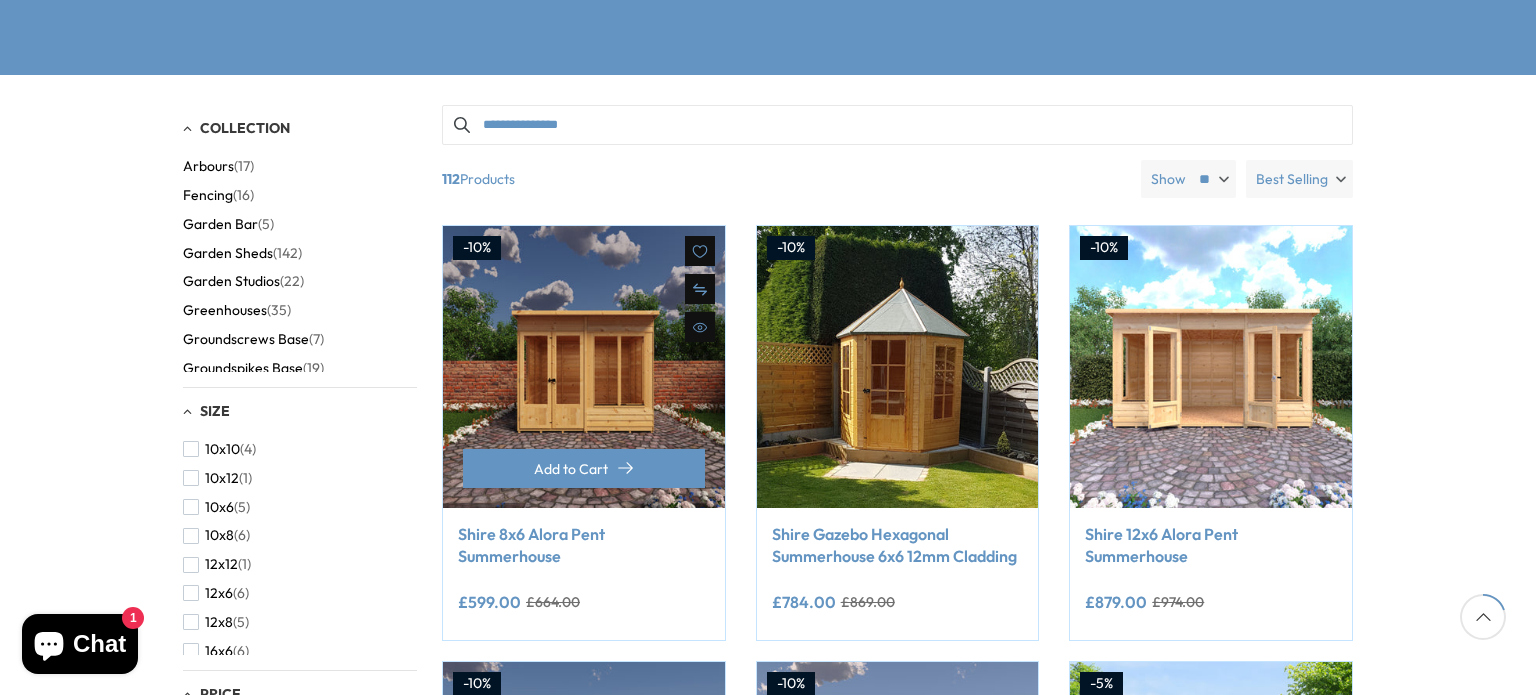 click at bounding box center (584, 367) 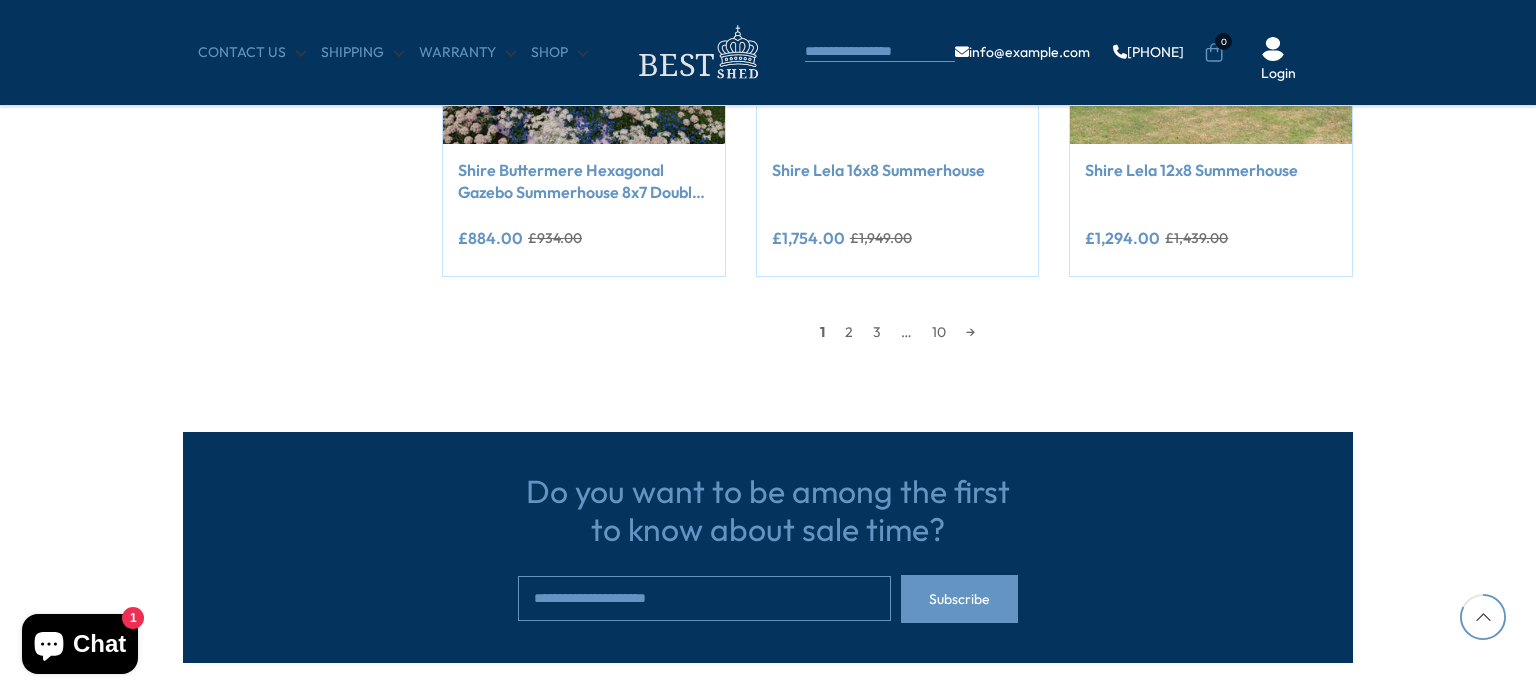 scroll, scrollTop: 1992, scrollLeft: 0, axis: vertical 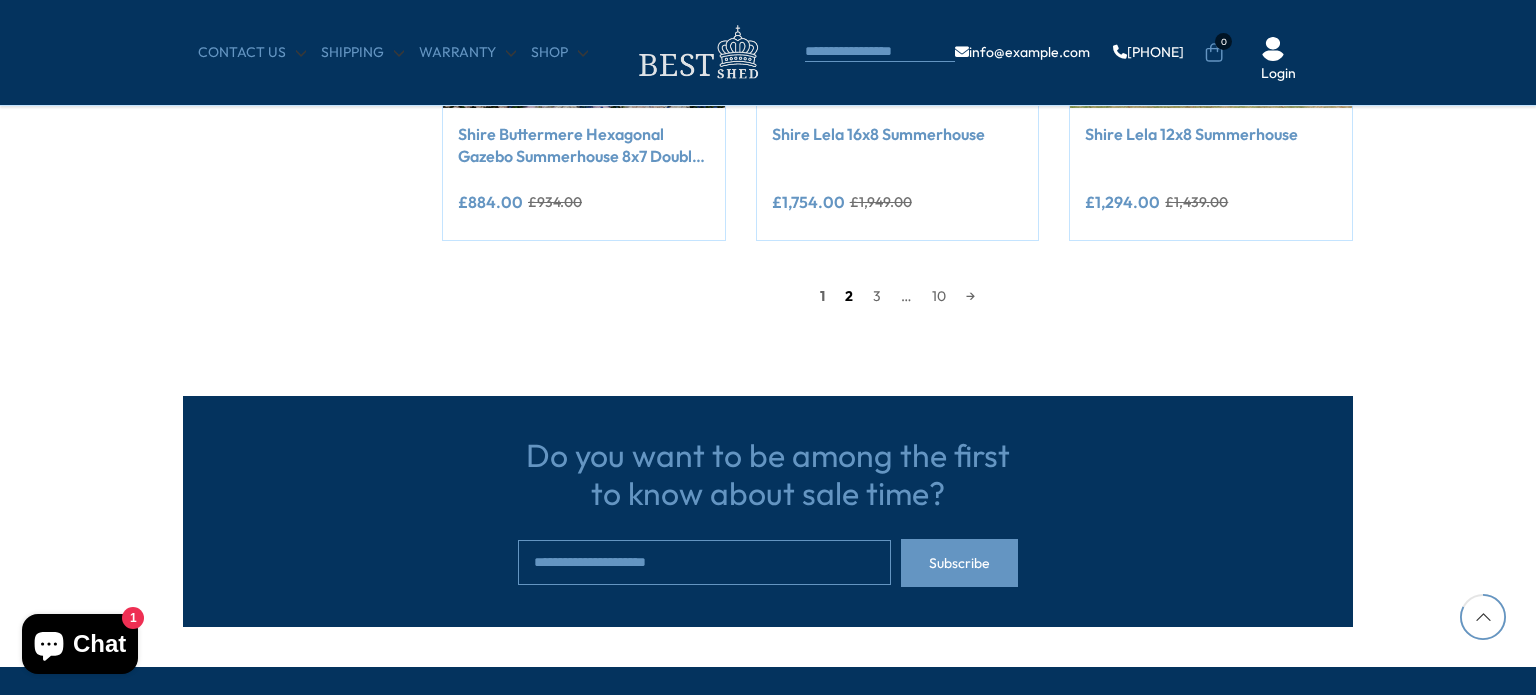 click on "2" at bounding box center (849, 296) 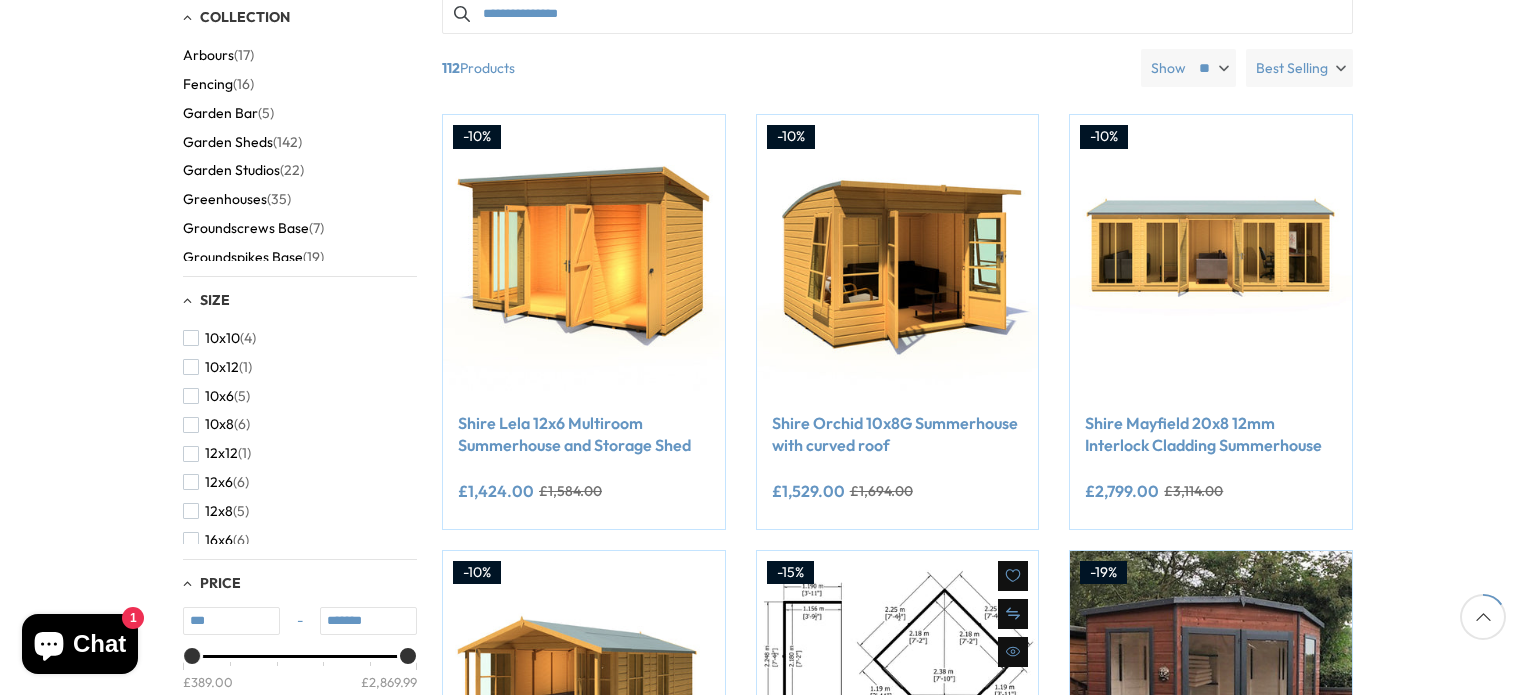 scroll, scrollTop: 390, scrollLeft: 0, axis: vertical 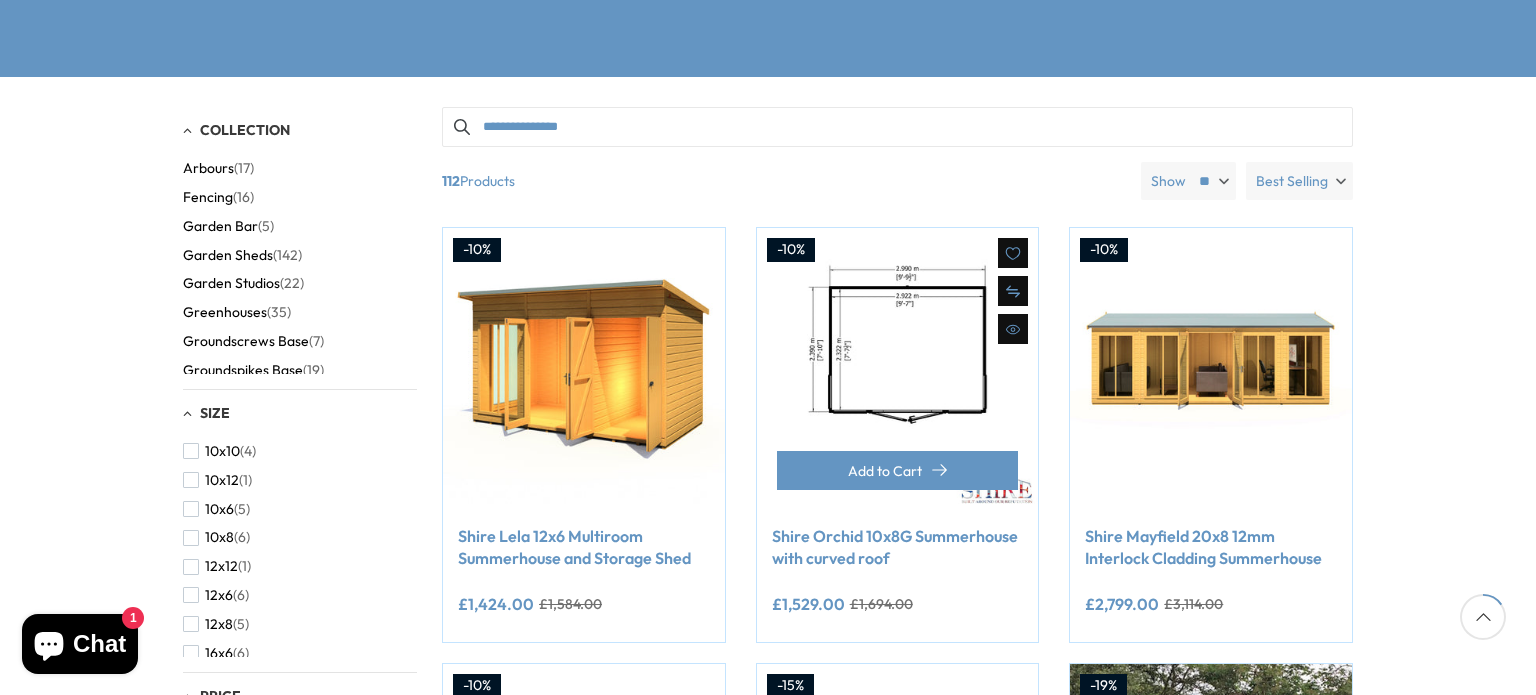 click at bounding box center [898, 369] 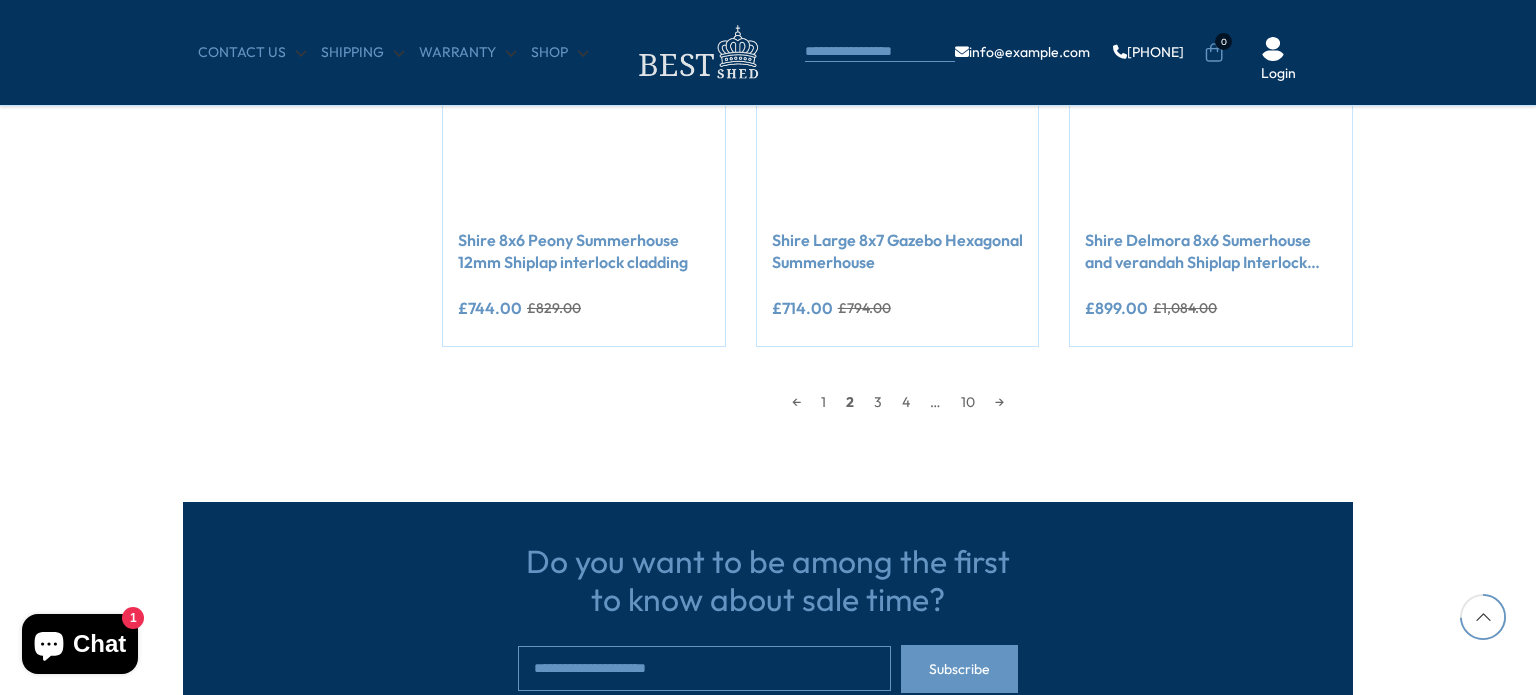 scroll, scrollTop: 1960, scrollLeft: 0, axis: vertical 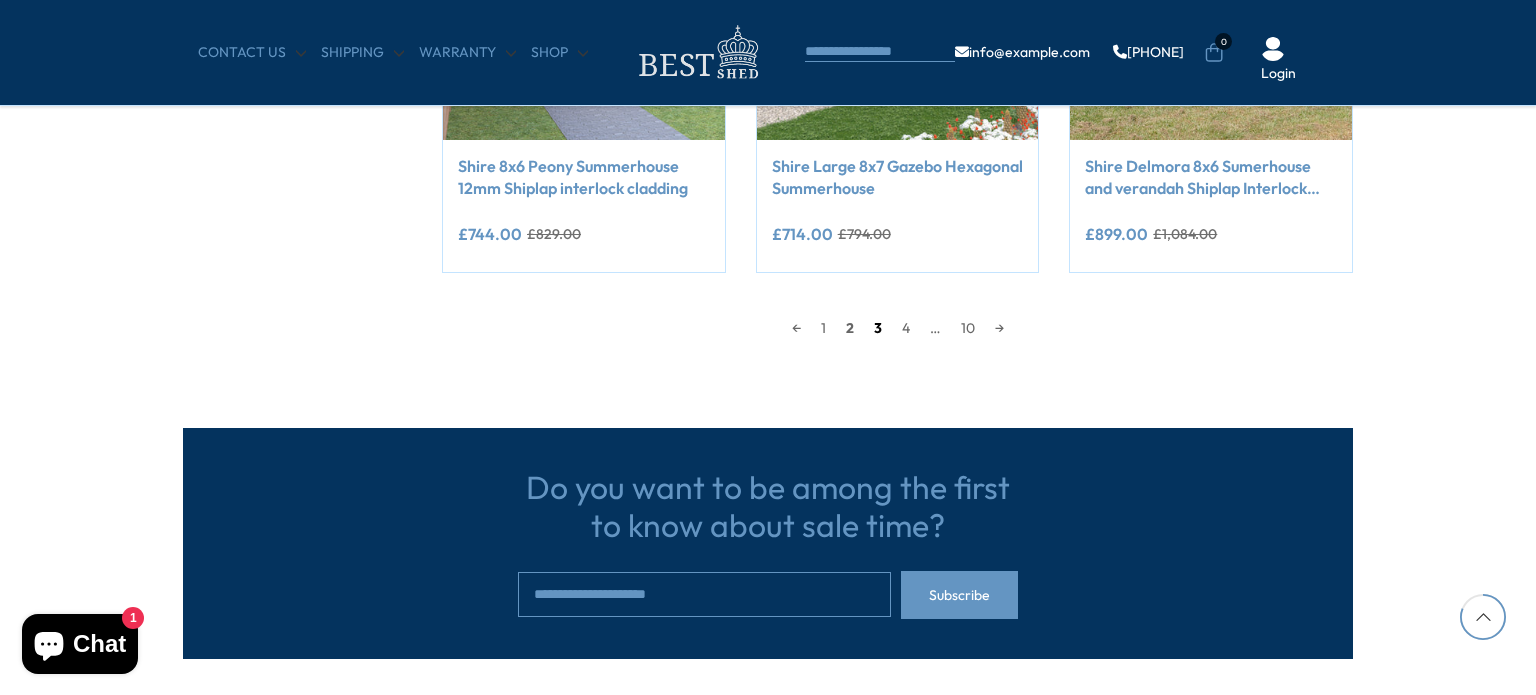 click on "3" at bounding box center (878, 328) 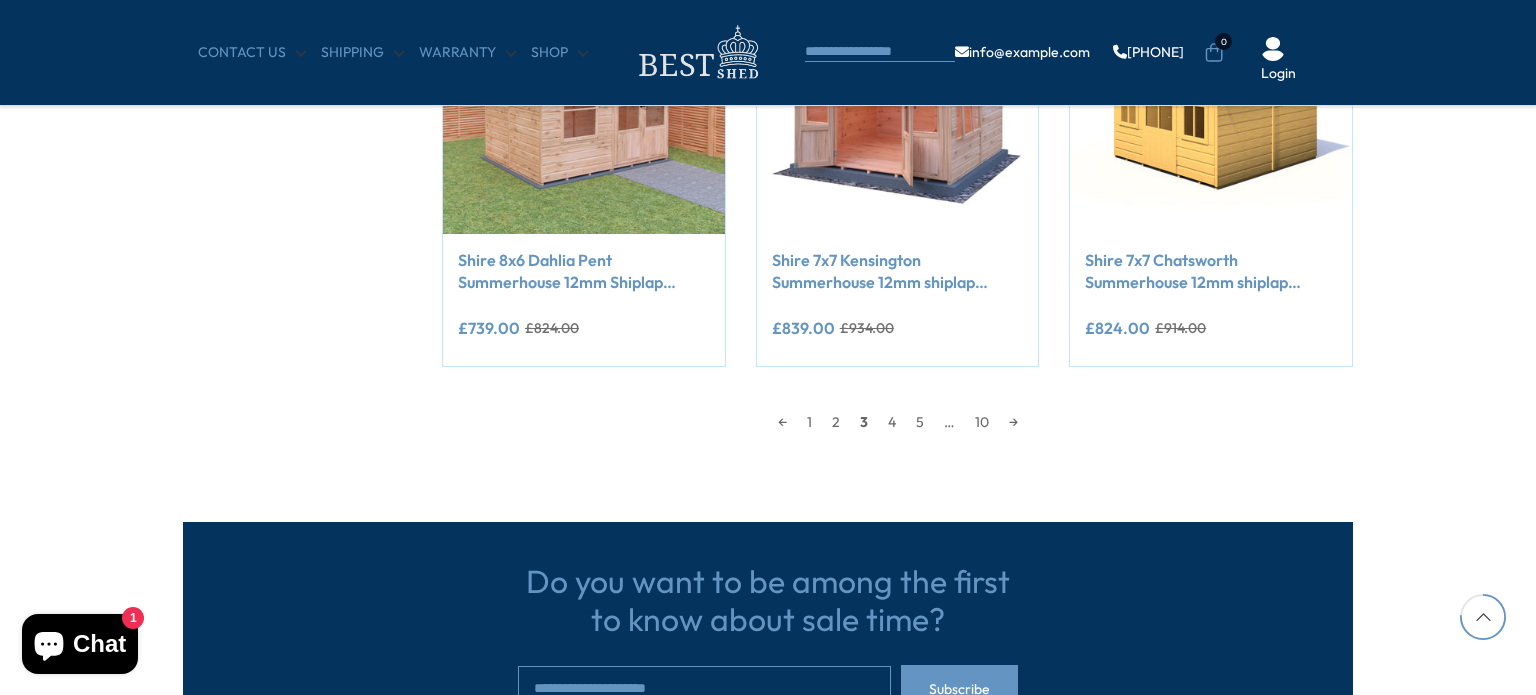 scroll, scrollTop: 1885, scrollLeft: 0, axis: vertical 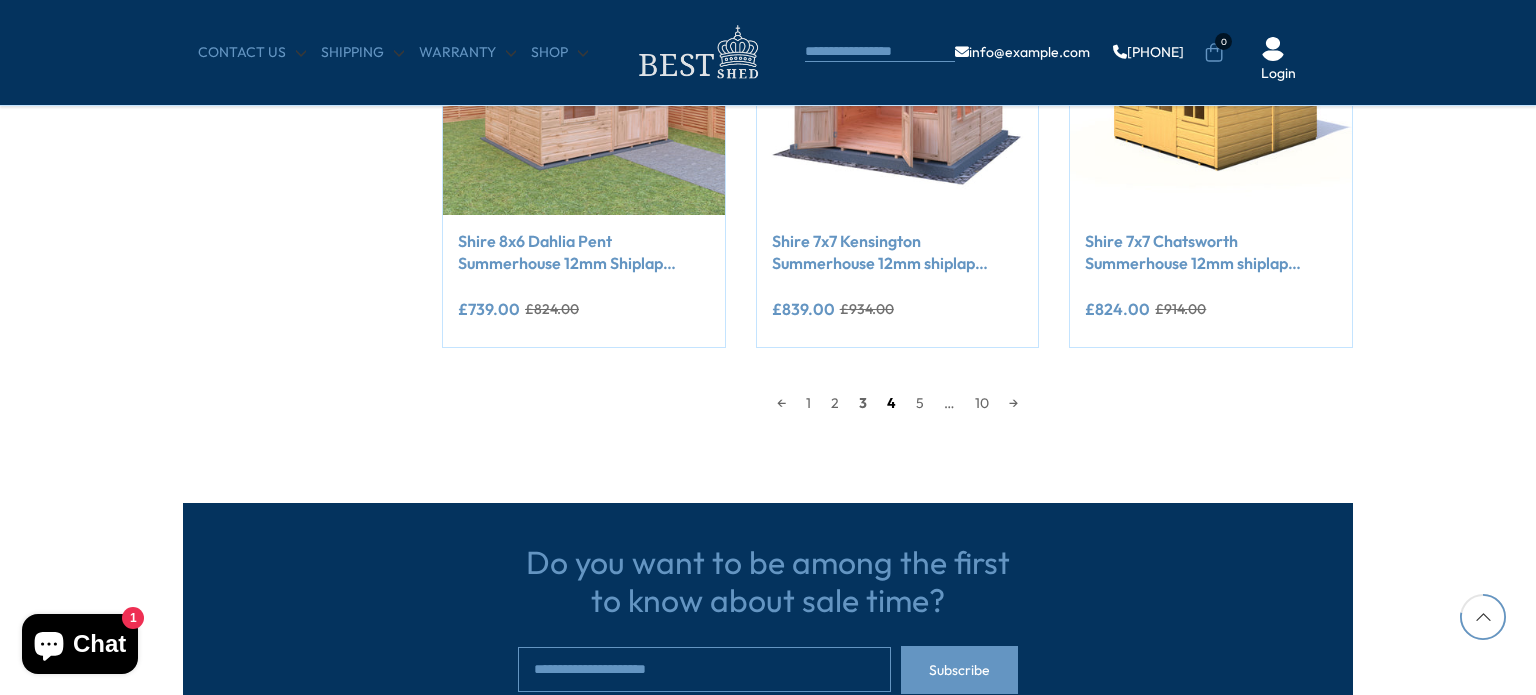 click on "4" at bounding box center (891, 403) 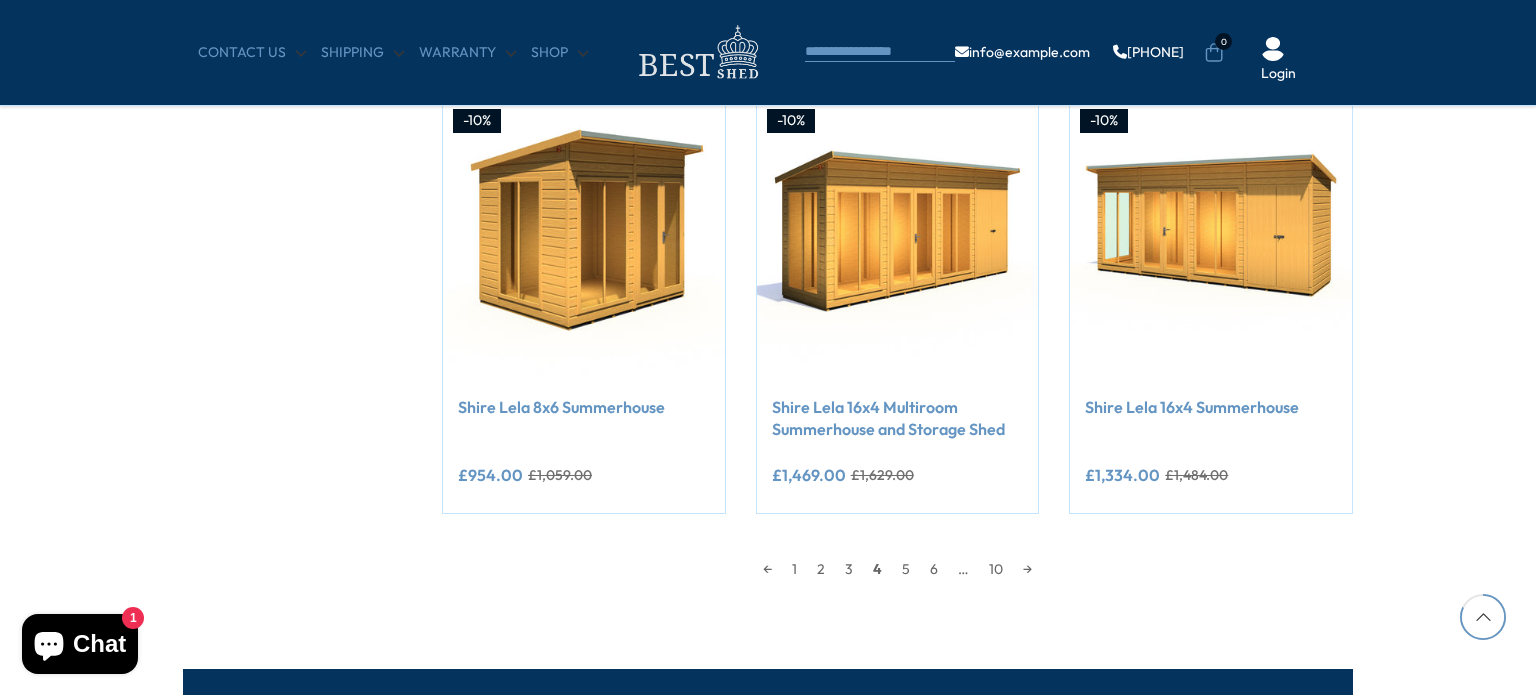 scroll, scrollTop: 1984, scrollLeft: 0, axis: vertical 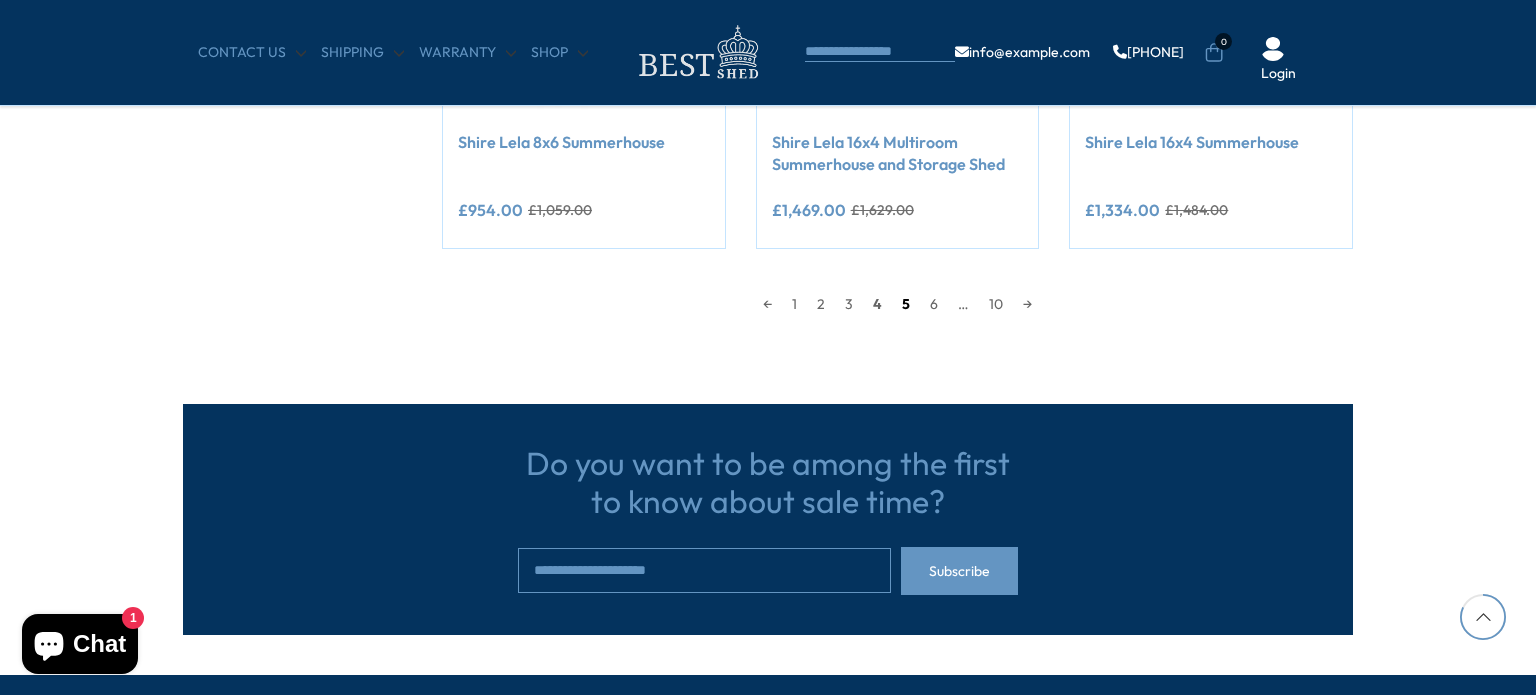 click on "5" at bounding box center (906, 304) 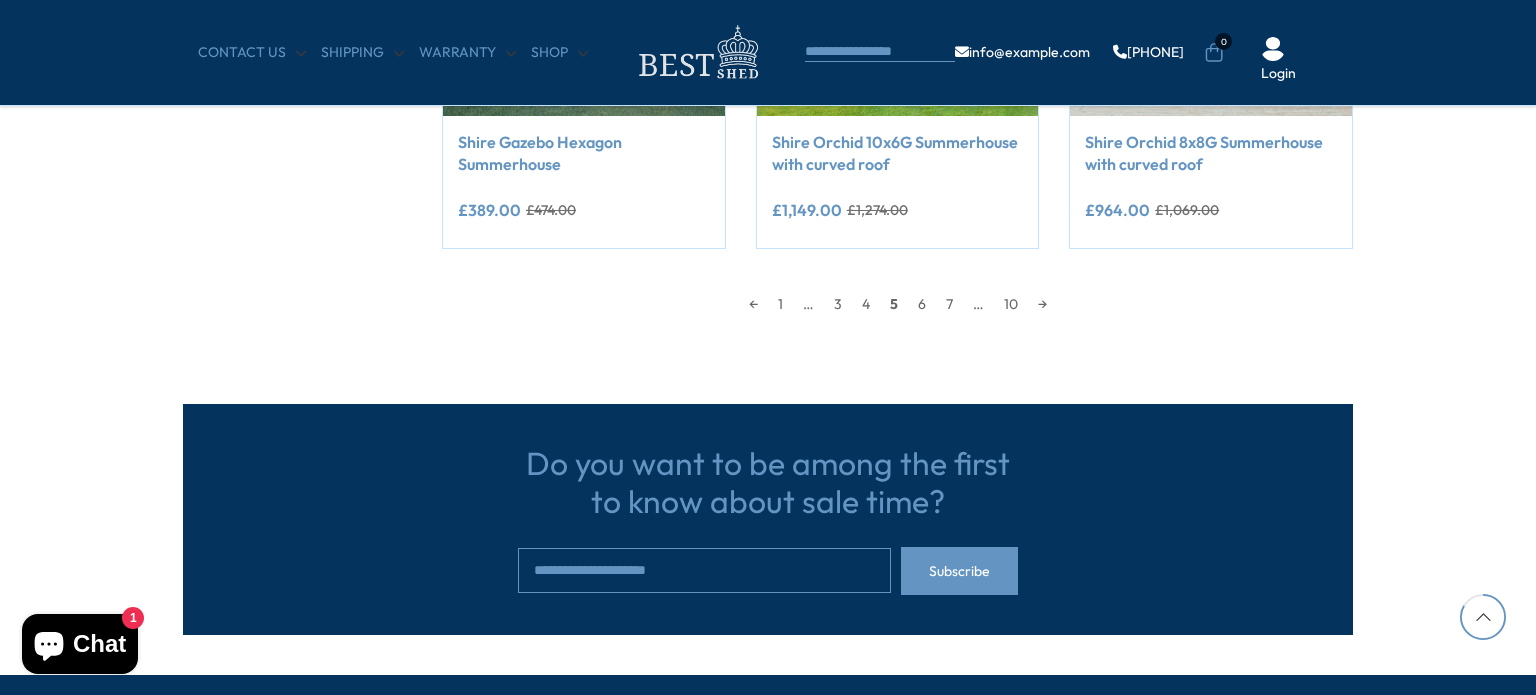 scroll, scrollTop: 2084, scrollLeft: 0, axis: vertical 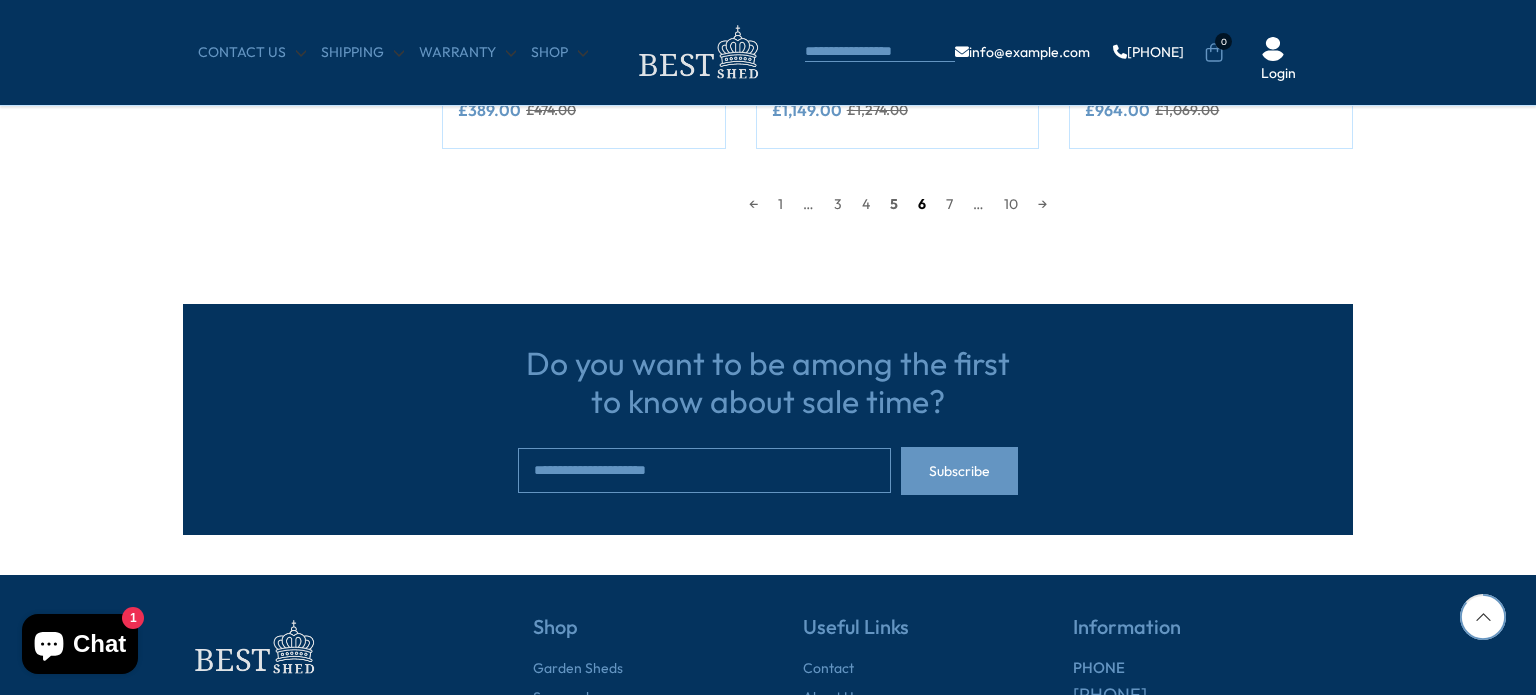 click on "6" at bounding box center (922, 204) 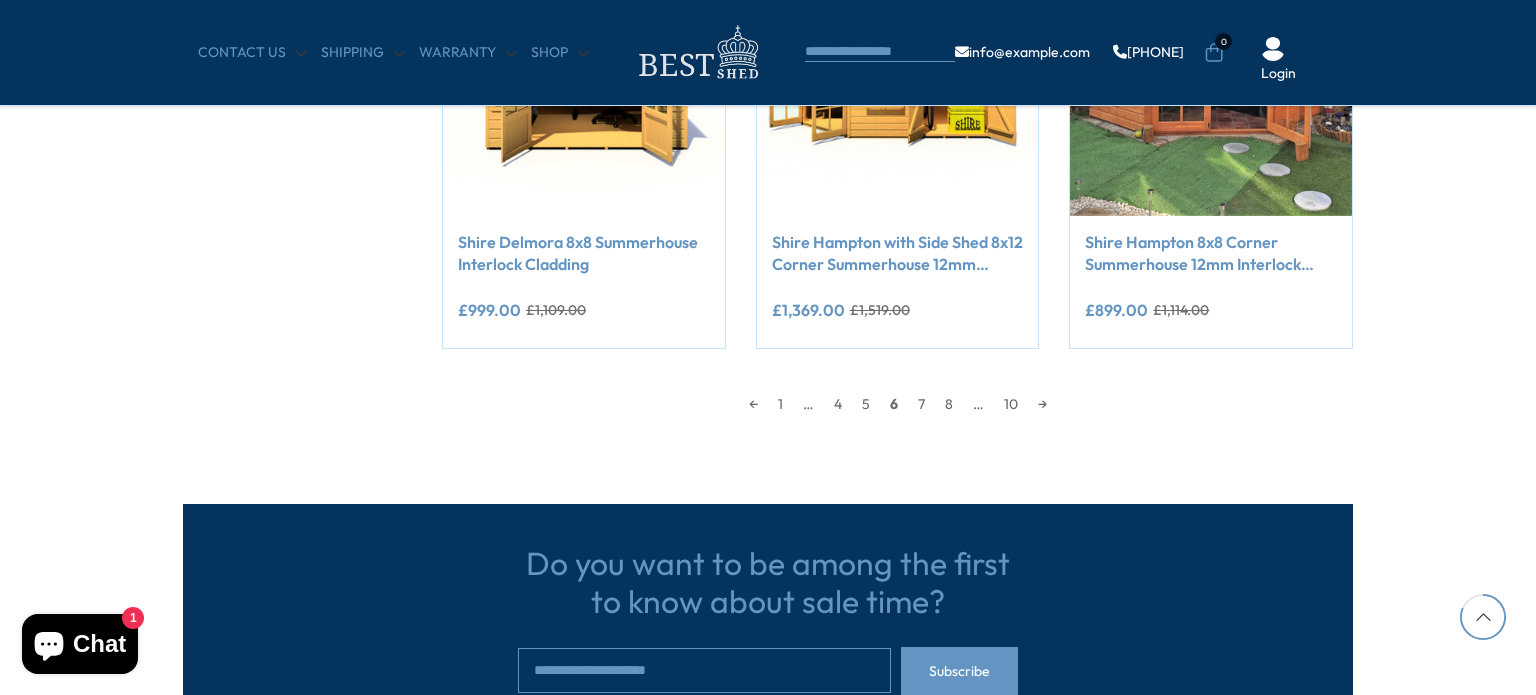 scroll, scrollTop: 2284, scrollLeft: 0, axis: vertical 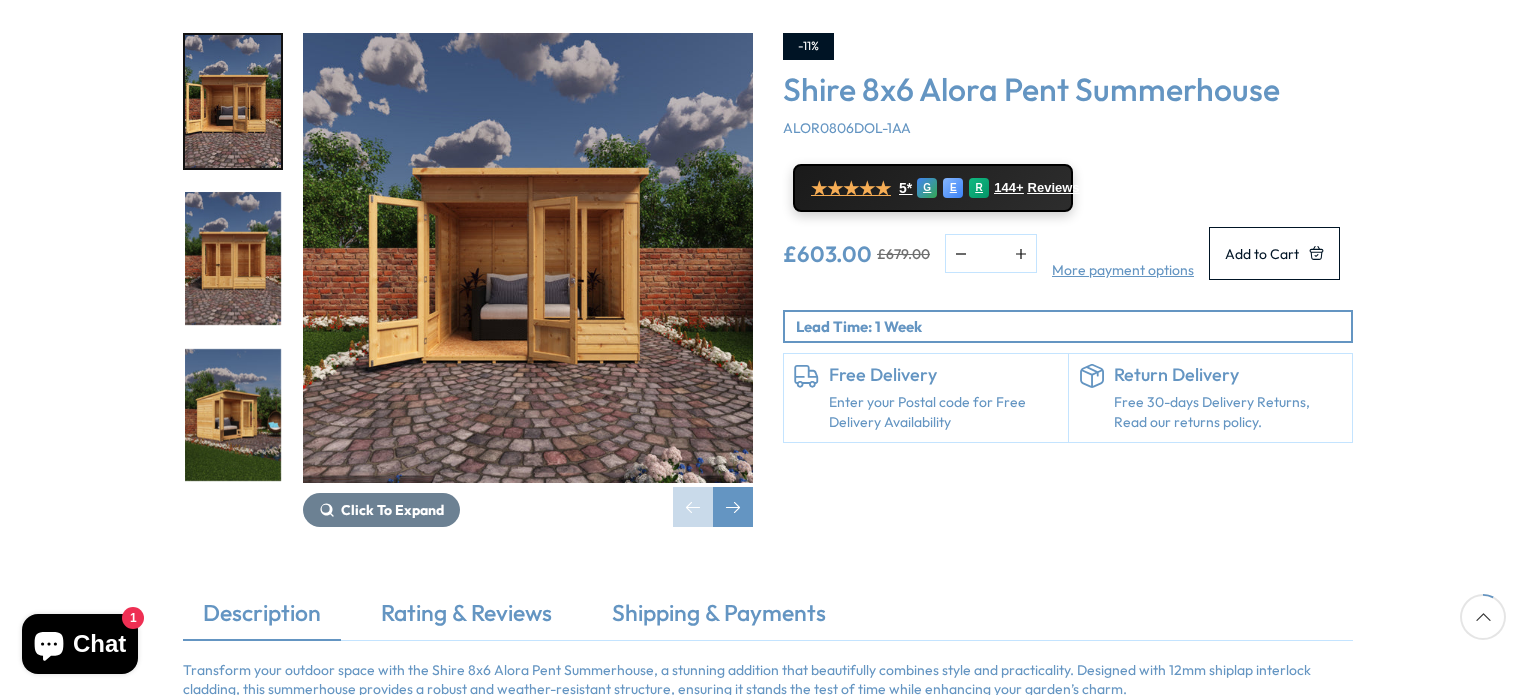 click at bounding box center [233, 415] 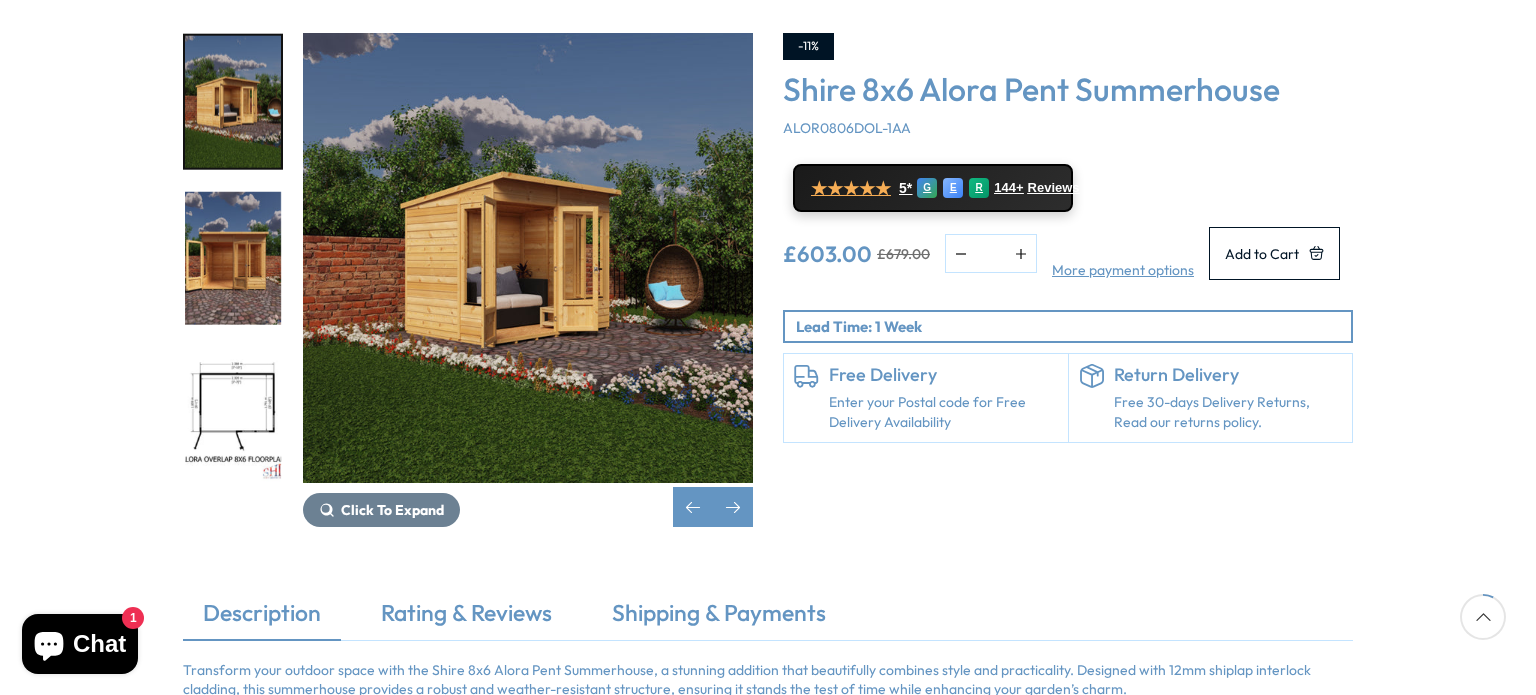 click at bounding box center (233, 258) 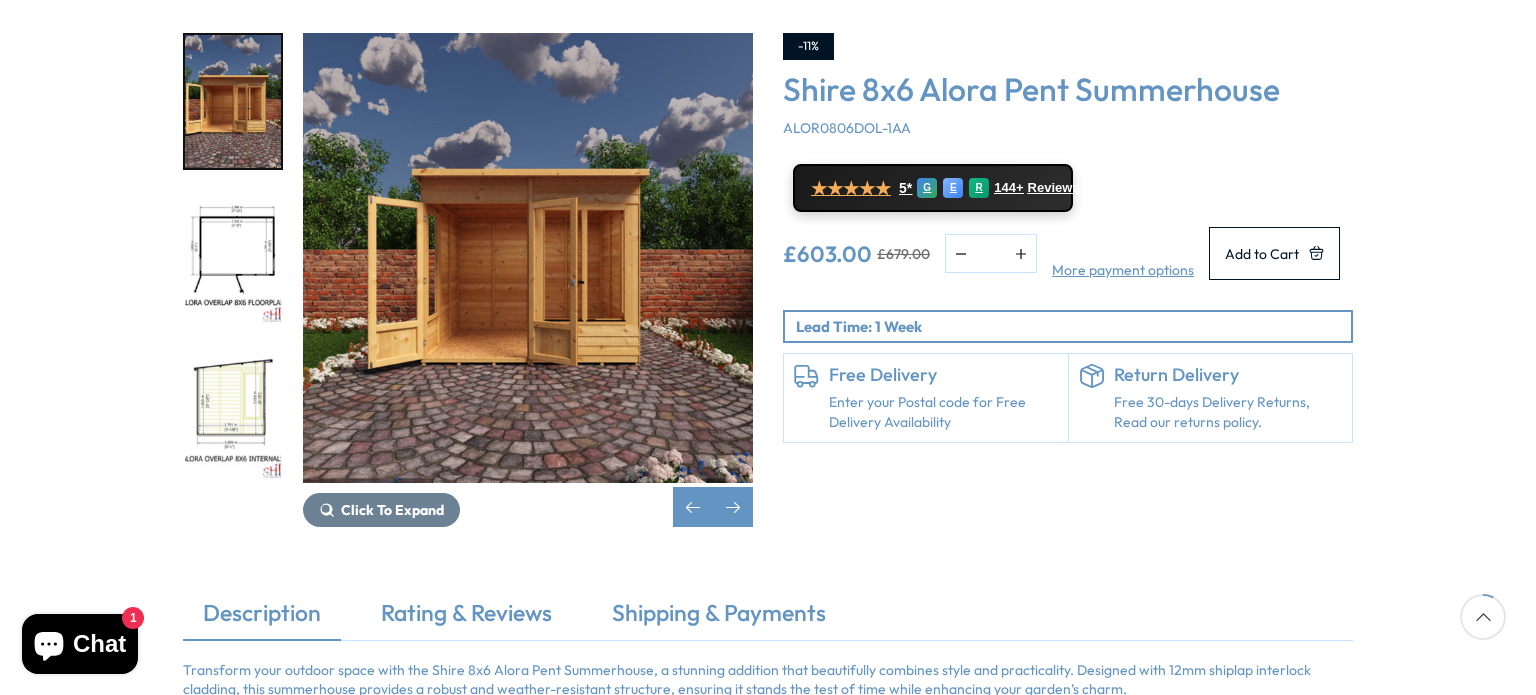 click at bounding box center [233, 101] 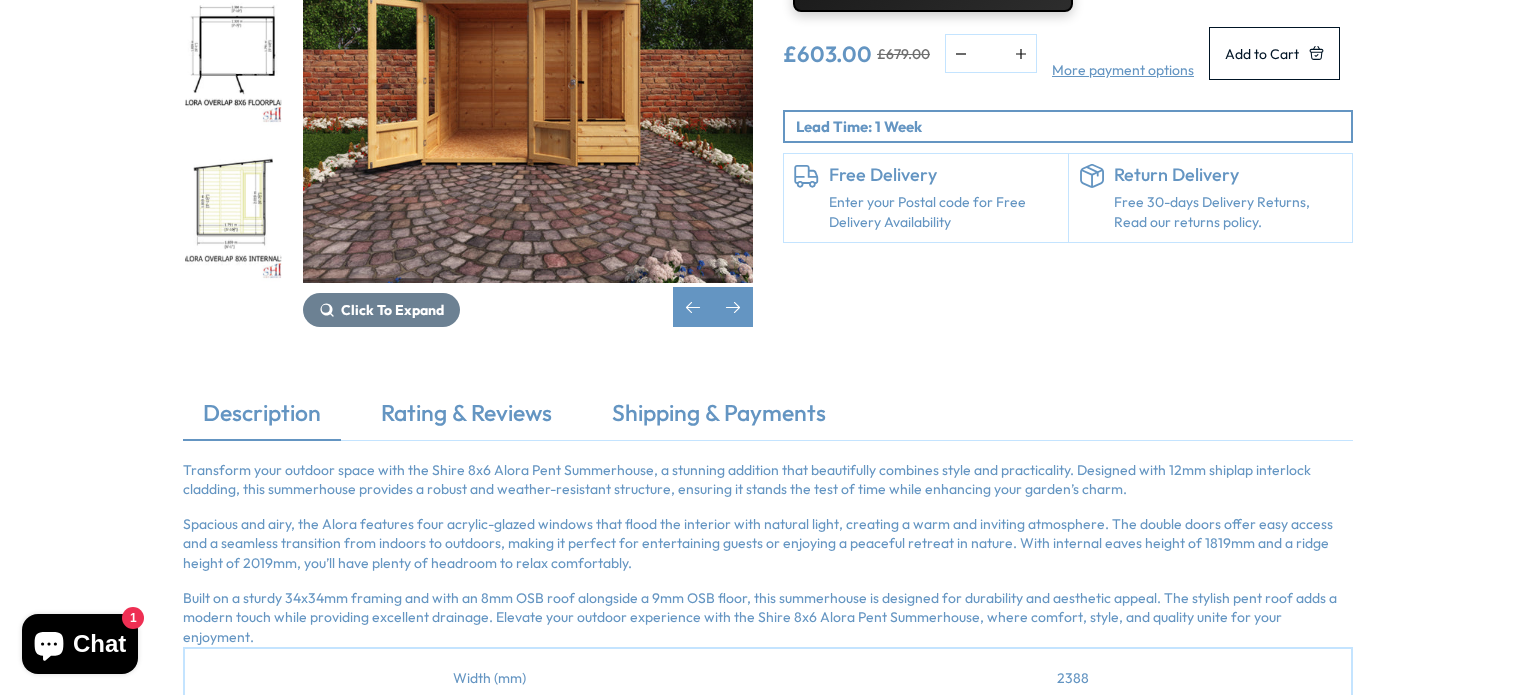 scroll, scrollTop: 0, scrollLeft: 0, axis: both 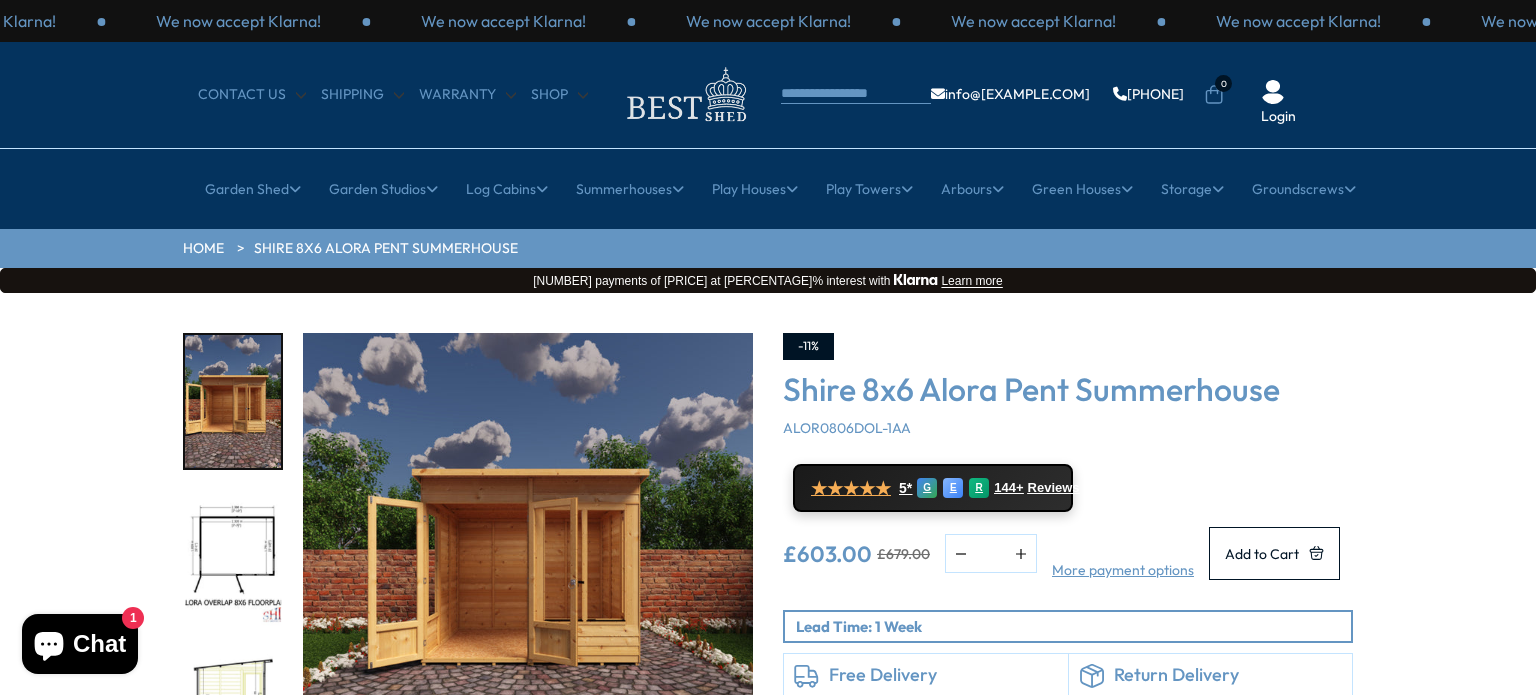 click on "×
Garden Shed
Garden Sheds
All Sheds
Wooden Sheds
Cheap Sheds" at bounding box center [768, 189] 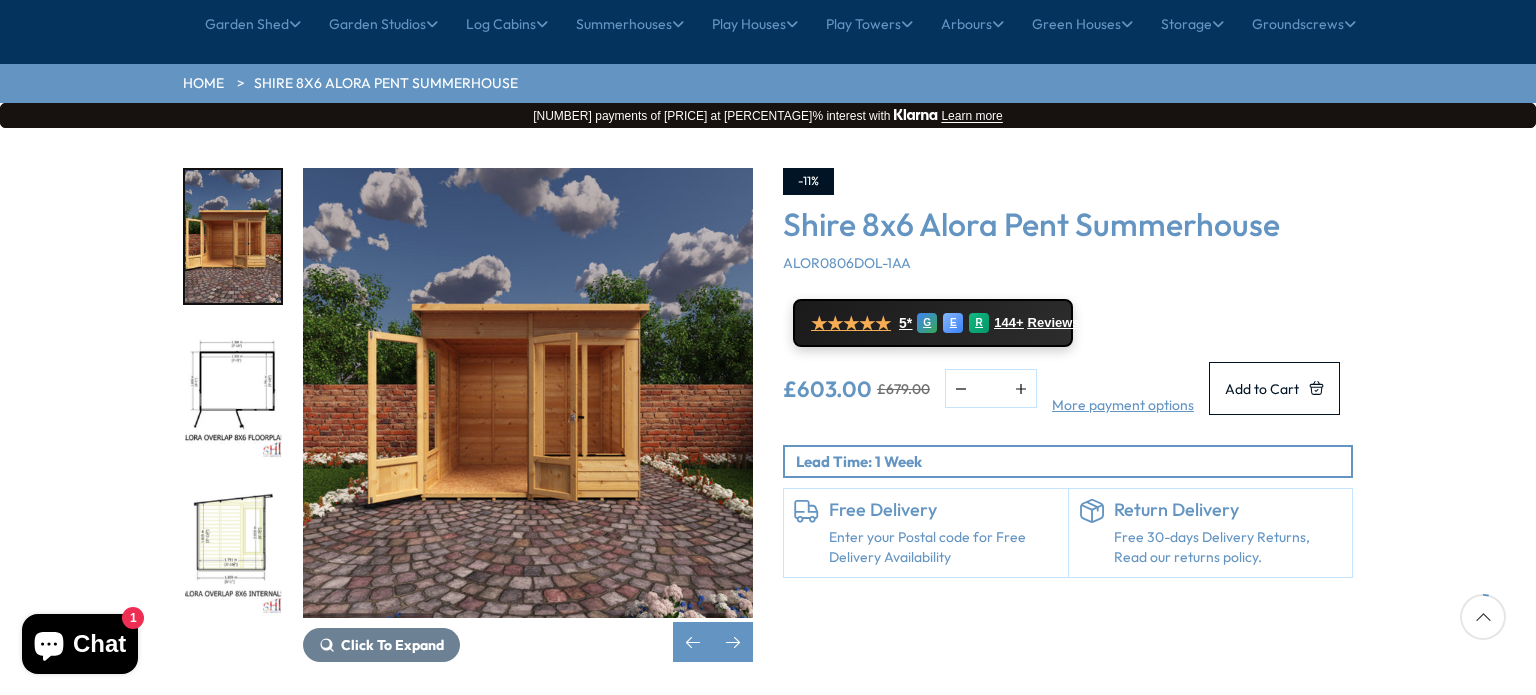 scroll, scrollTop: 0, scrollLeft: 0, axis: both 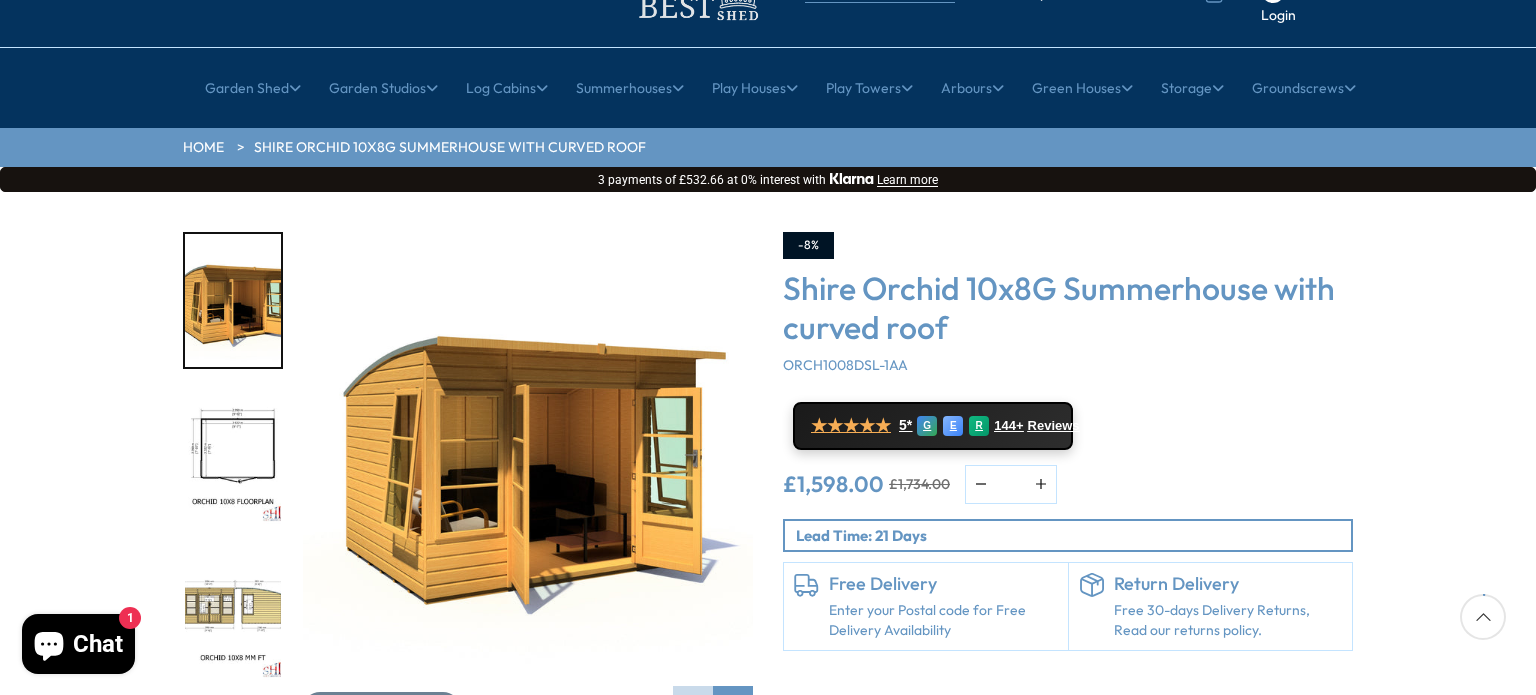 click at bounding box center (233, 614) 